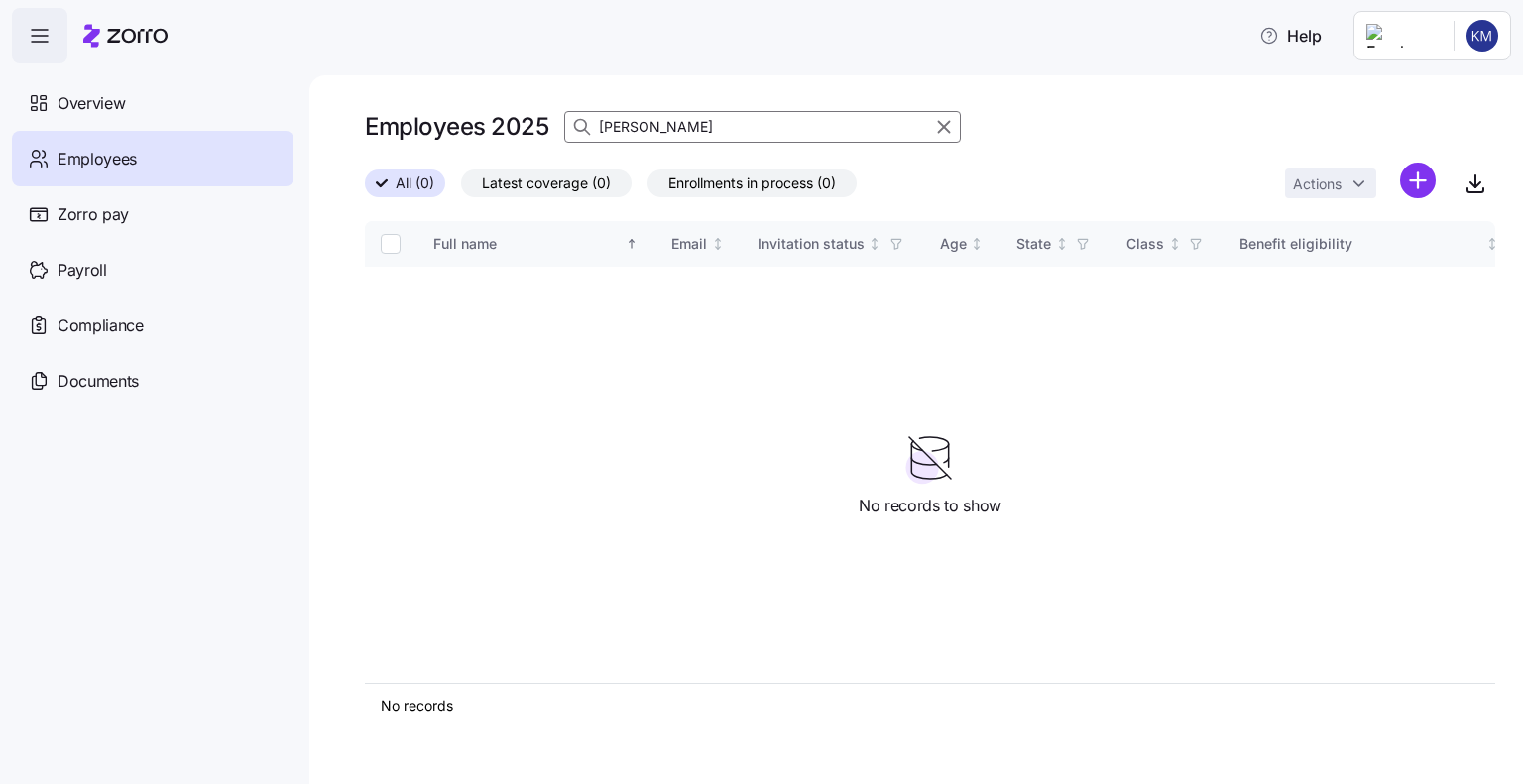 scroll, scrollTop: 0, scrollLeft: 0, axis: both 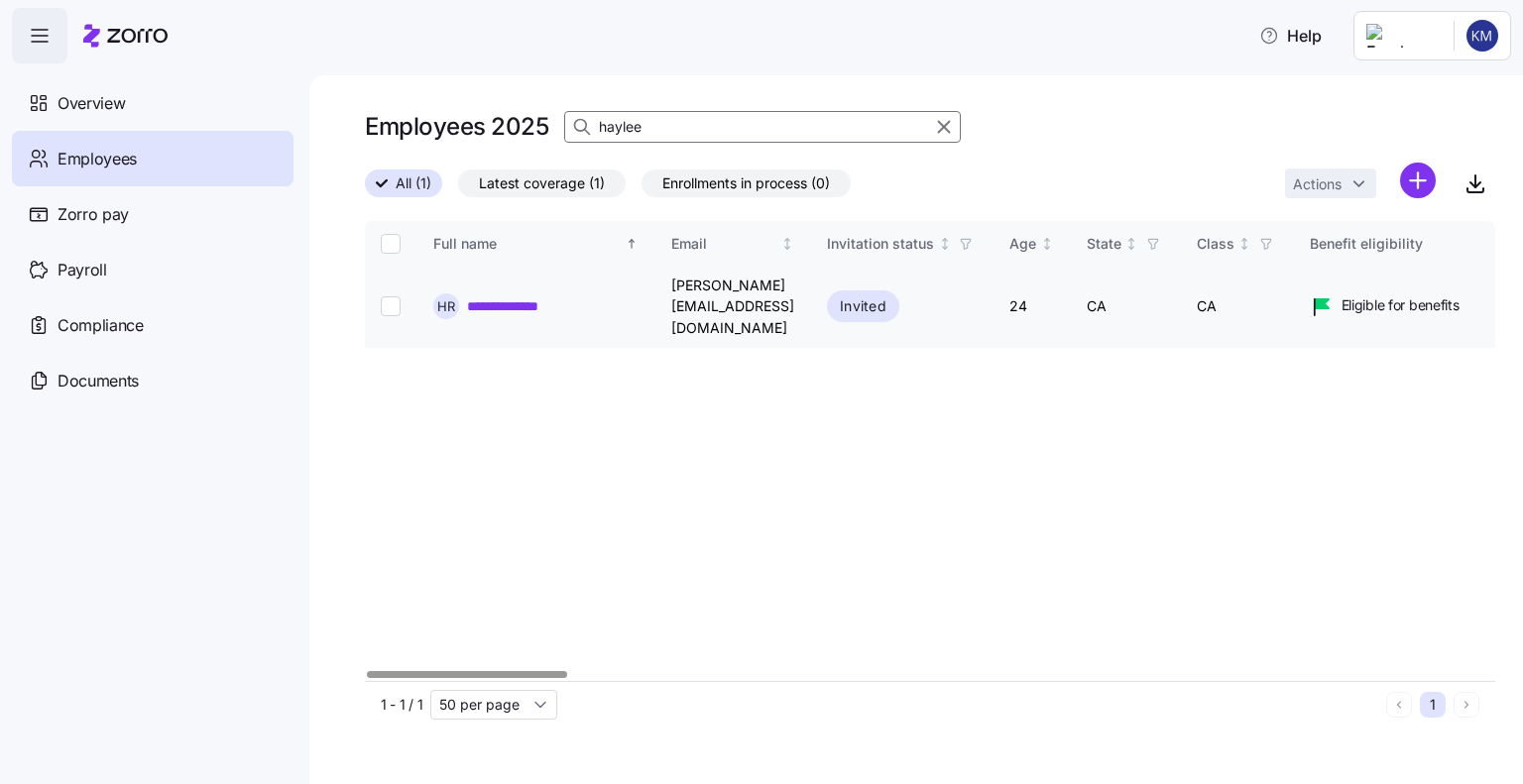 type on "haylee" 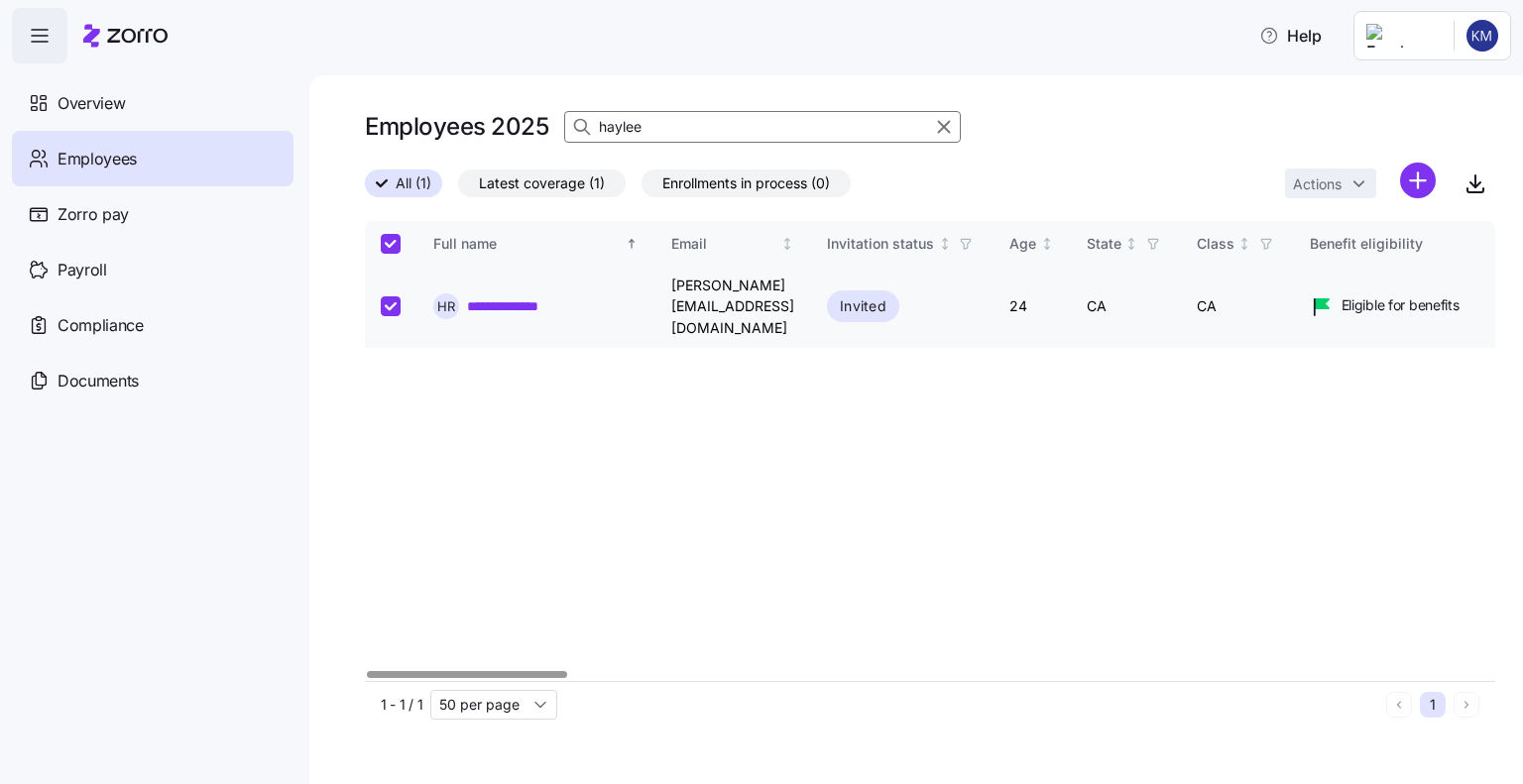 checkbox on "true" 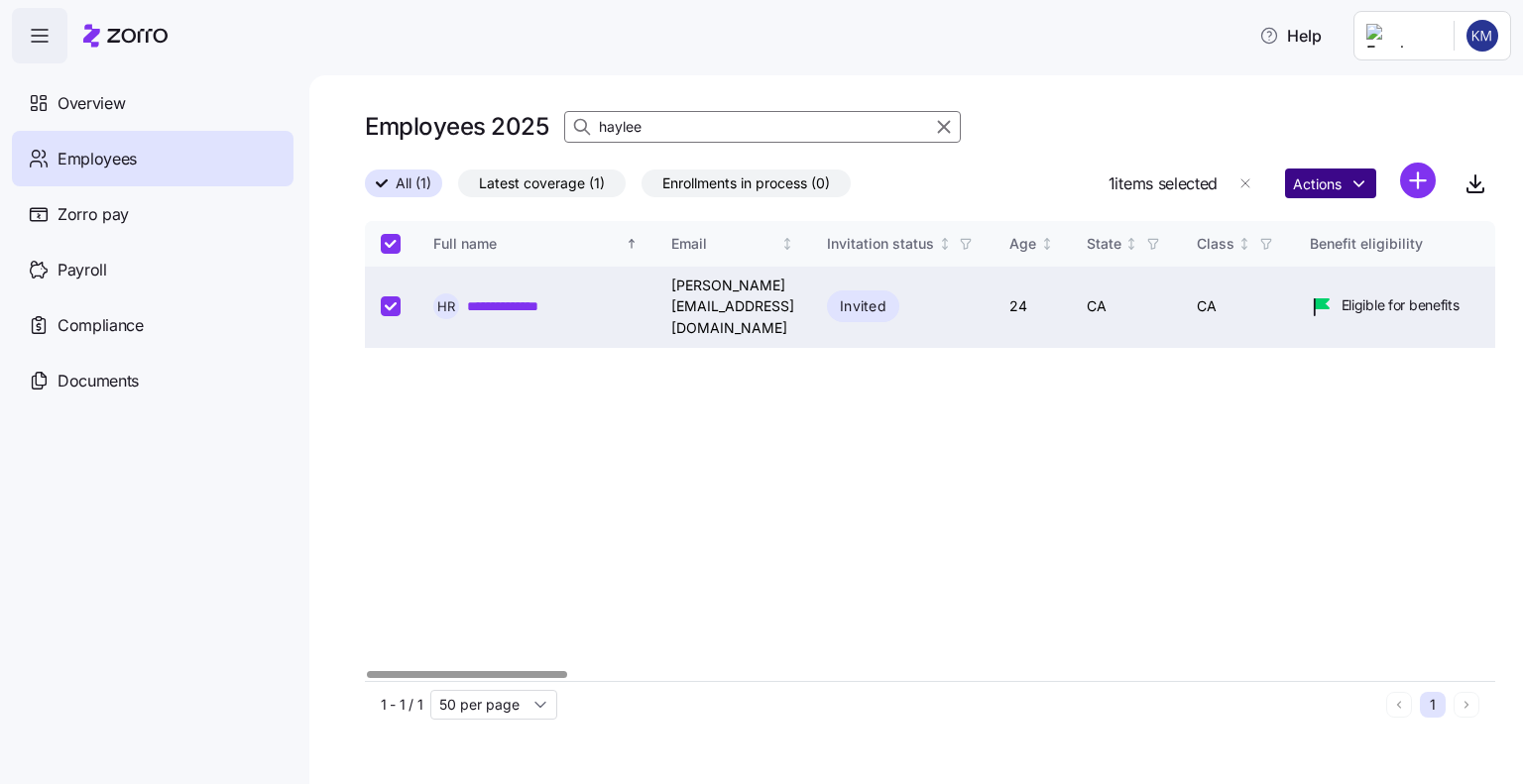click on "**********" at bounding box center [762, 386] 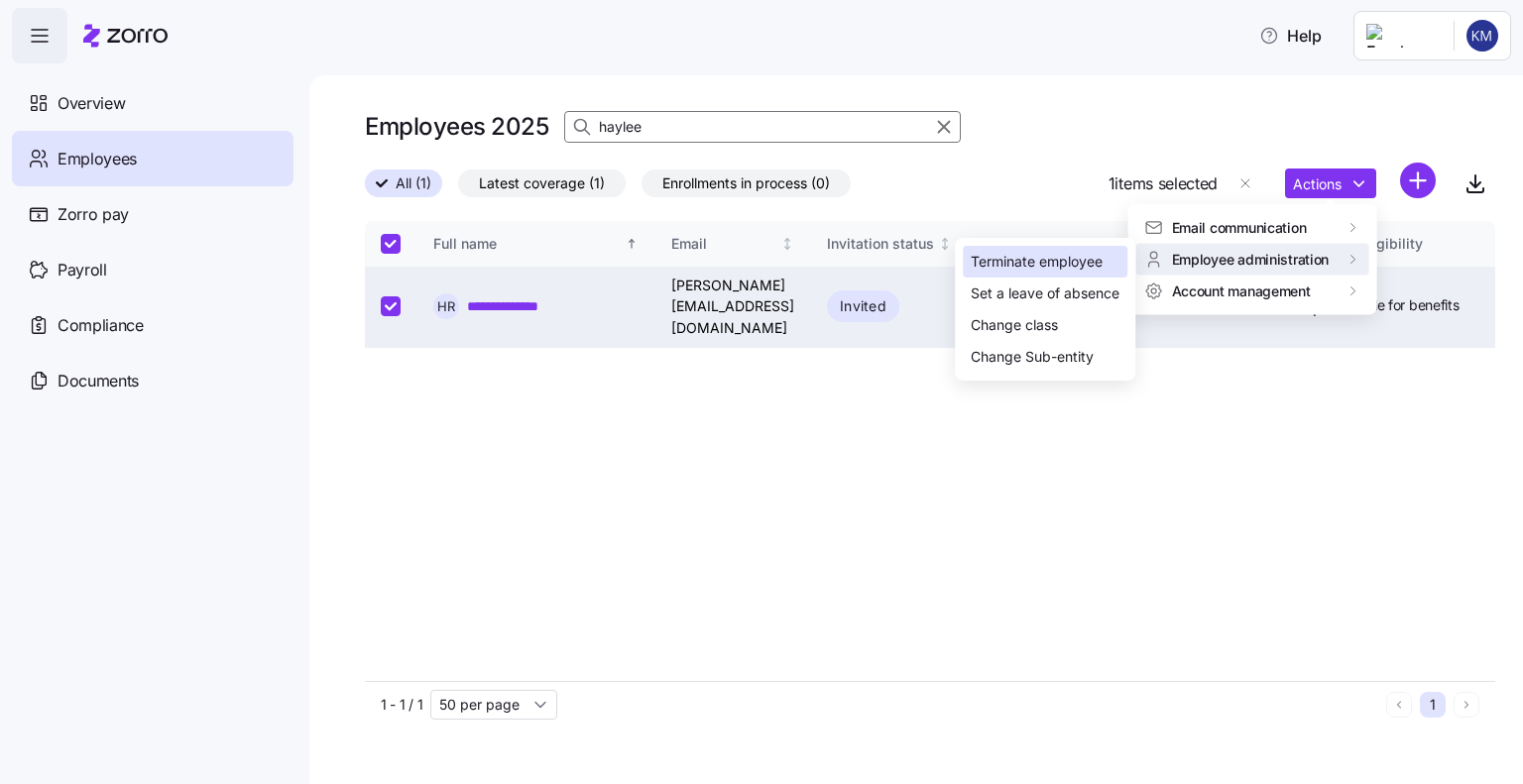 click on "Terminate employee" at bounding box center (1036, 262) 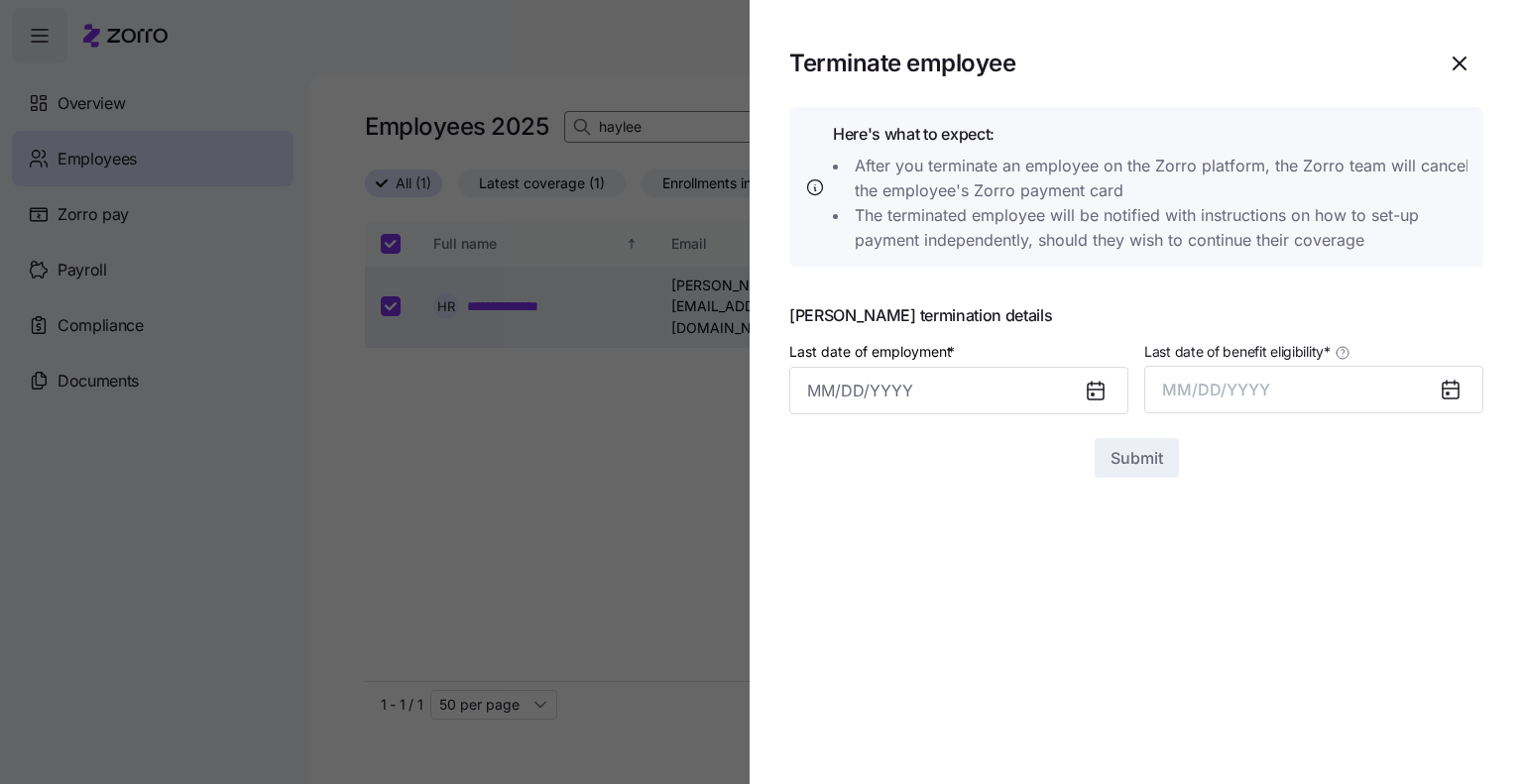 click 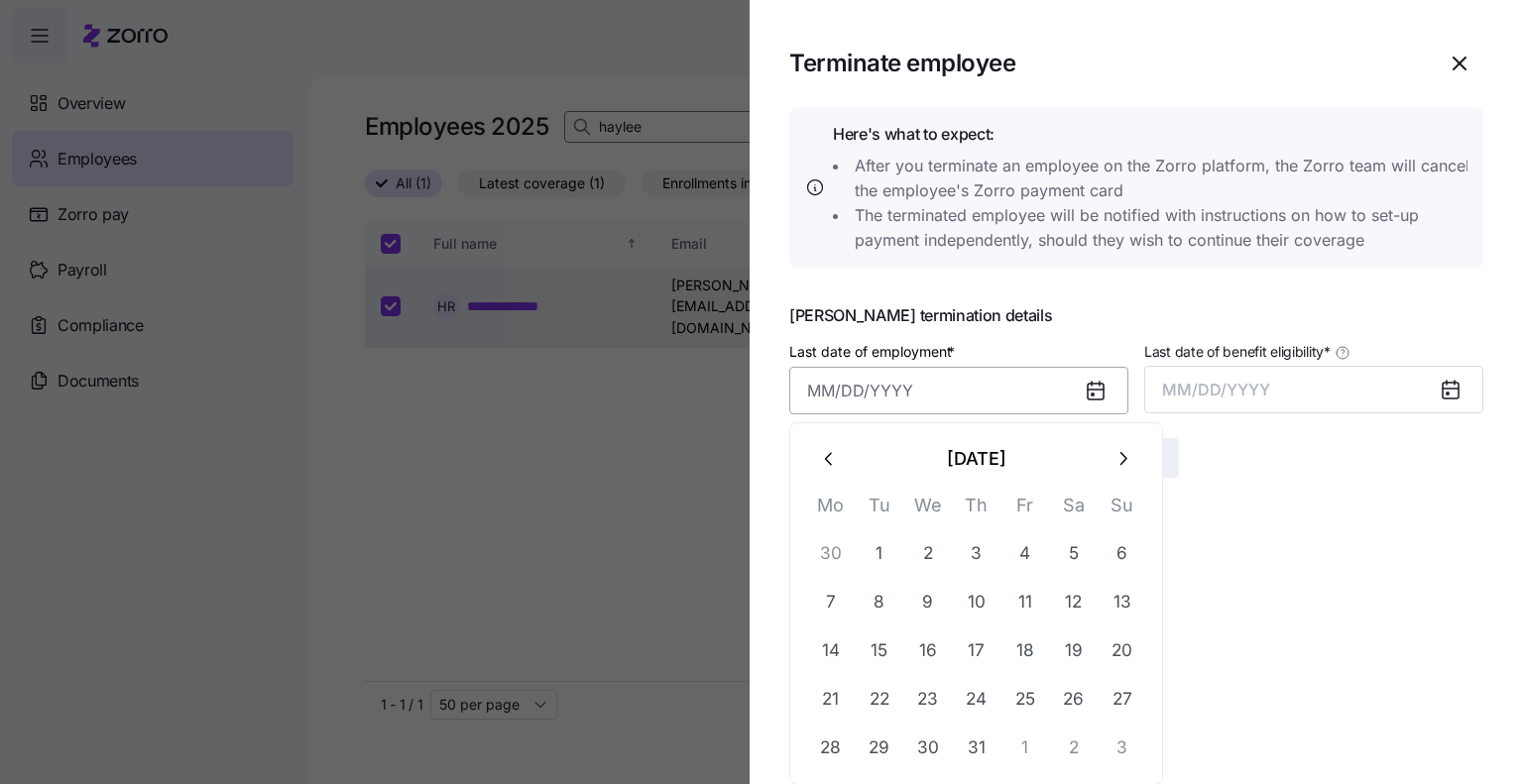 click on "Last date of employment  *" at bounding box center (959, 391) 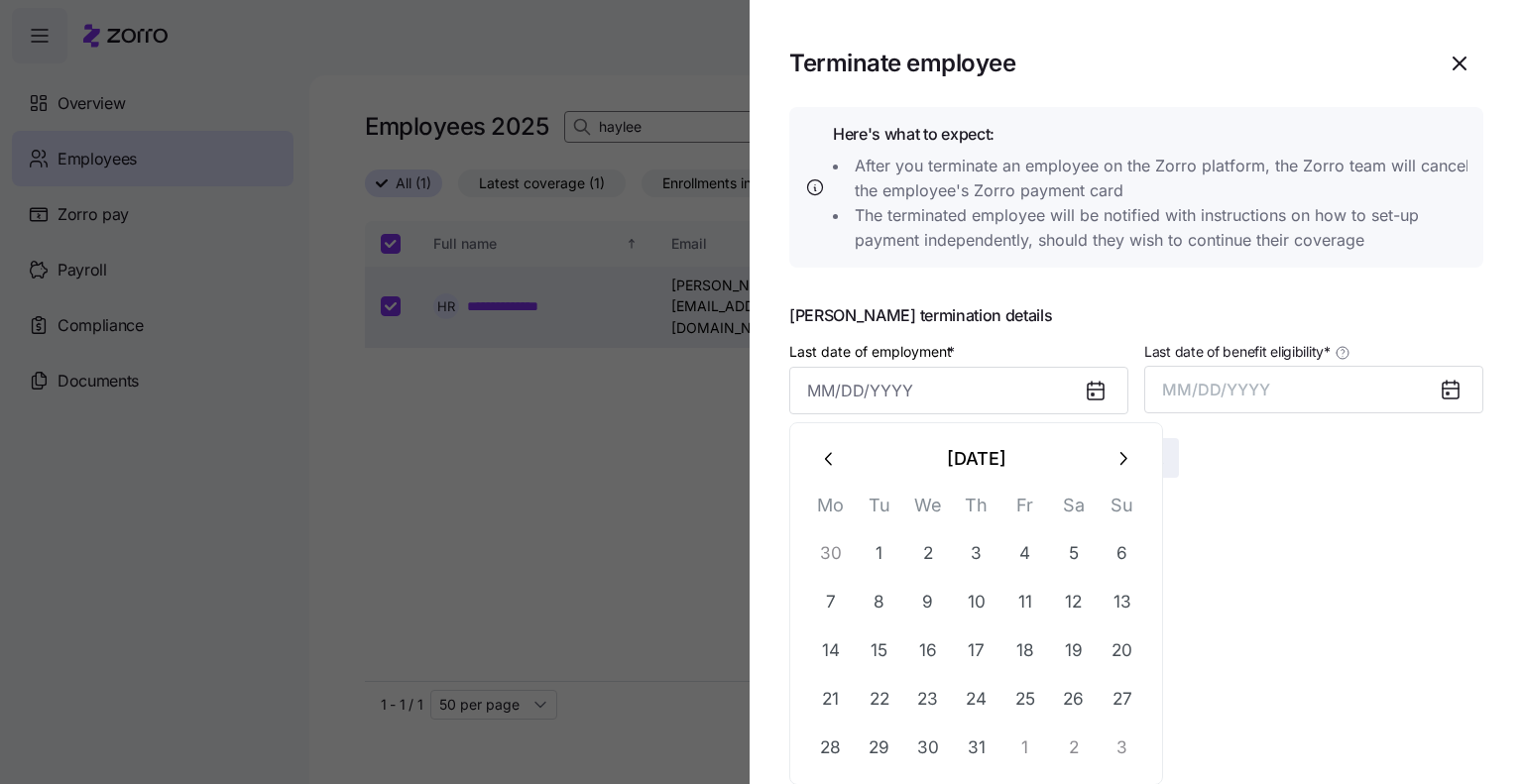 click 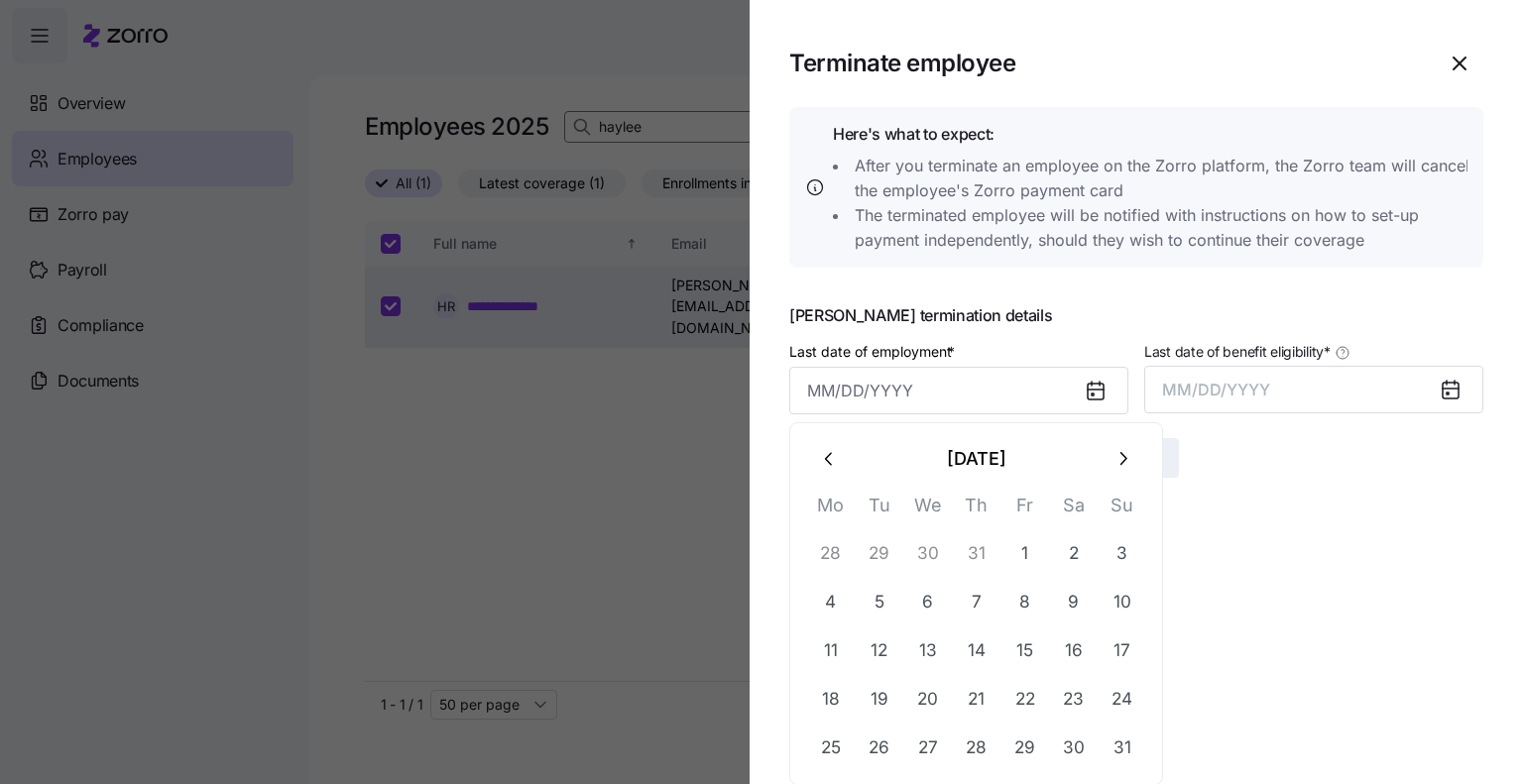 click 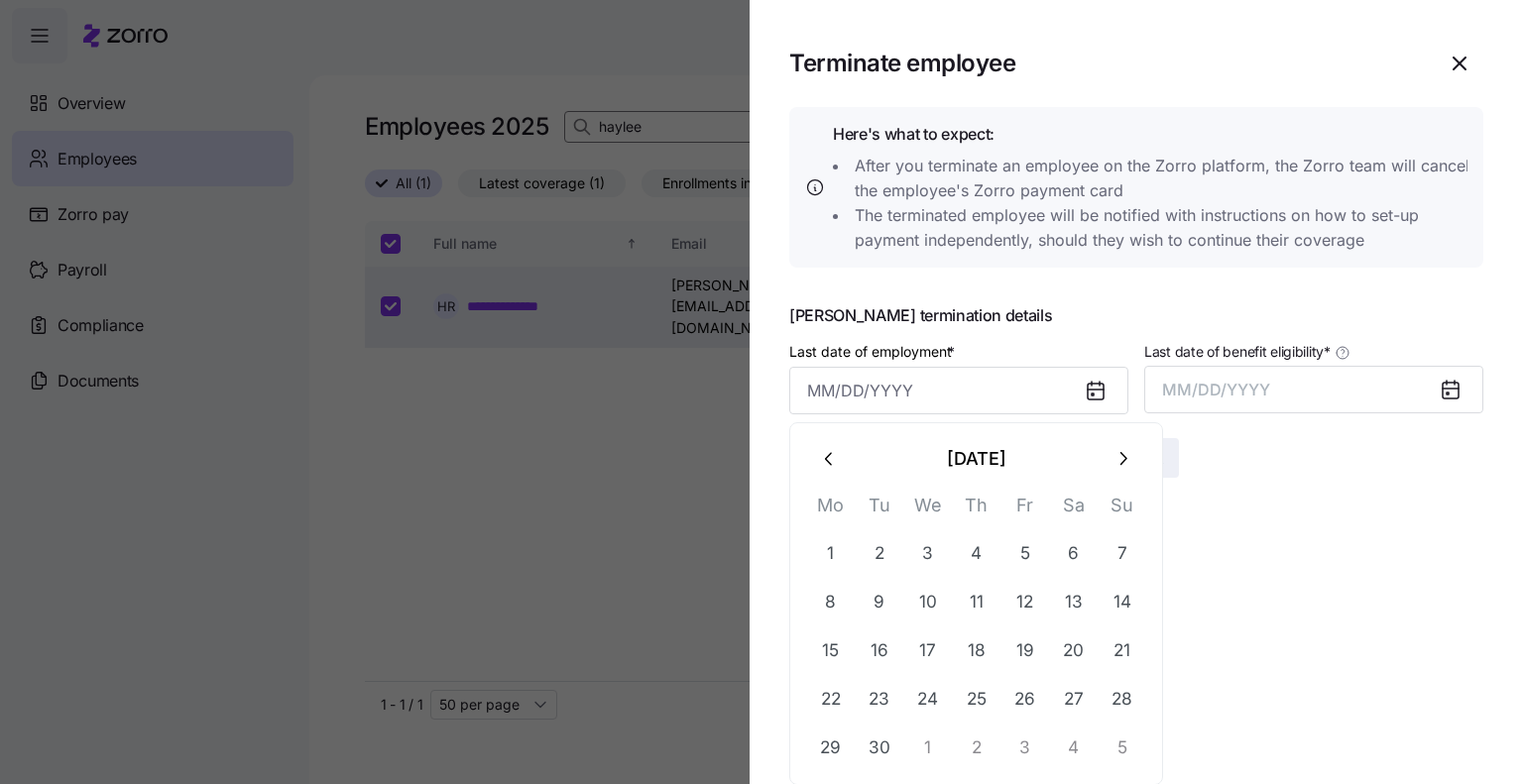 click 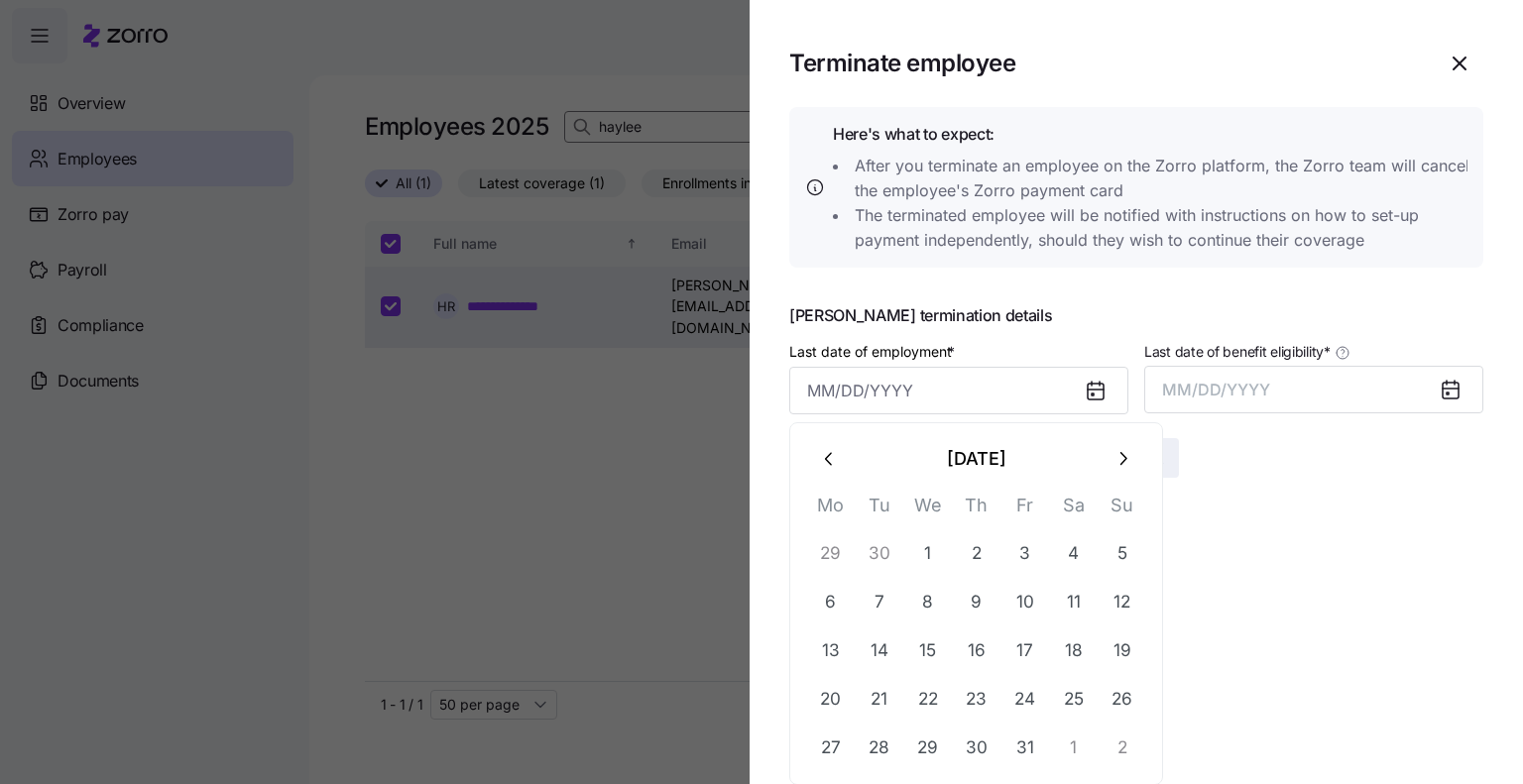 click 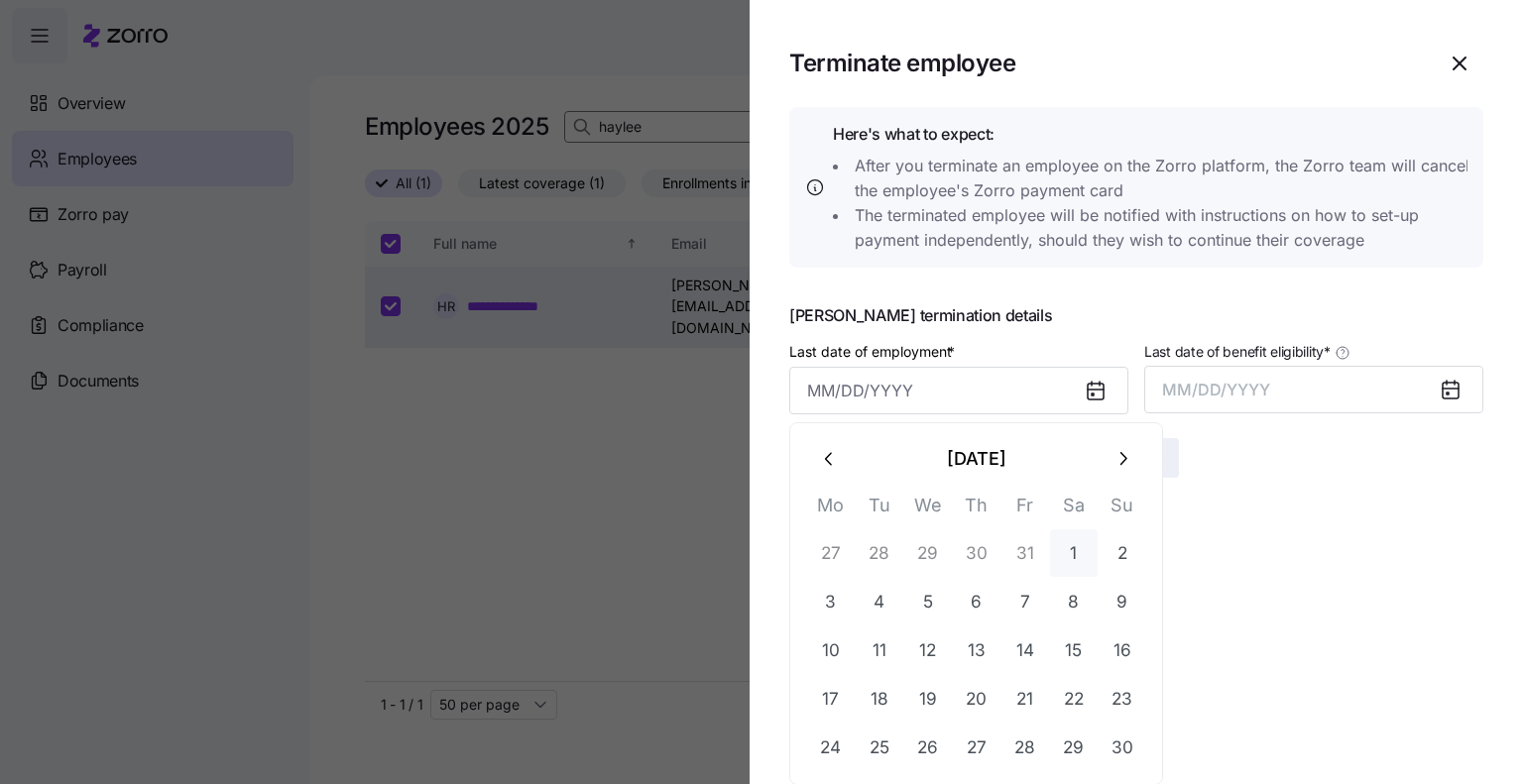 click on "1" at bounding box center [1074, 553] 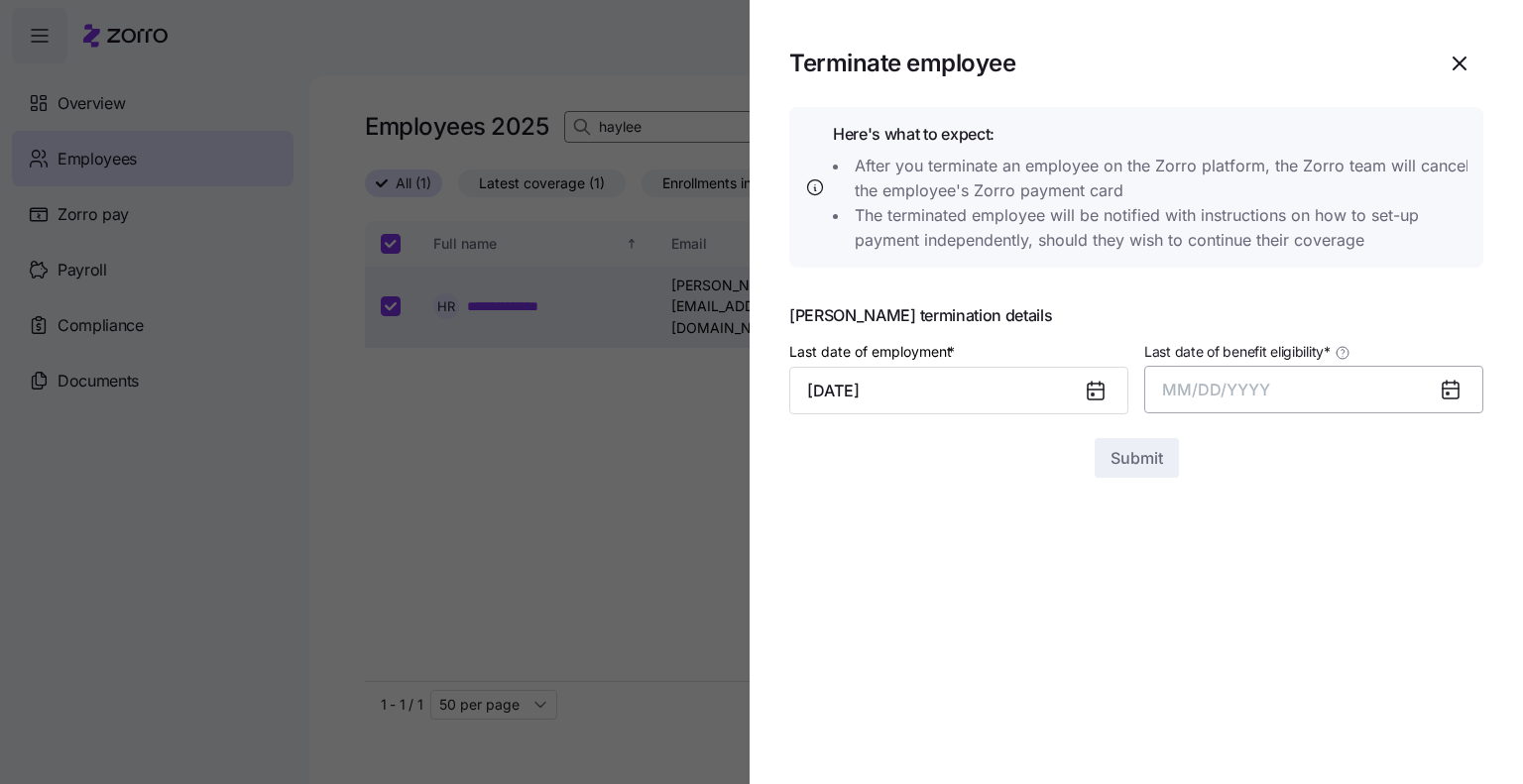 click on "MM/DD/YYYY" at bounding box center [1216, 390] 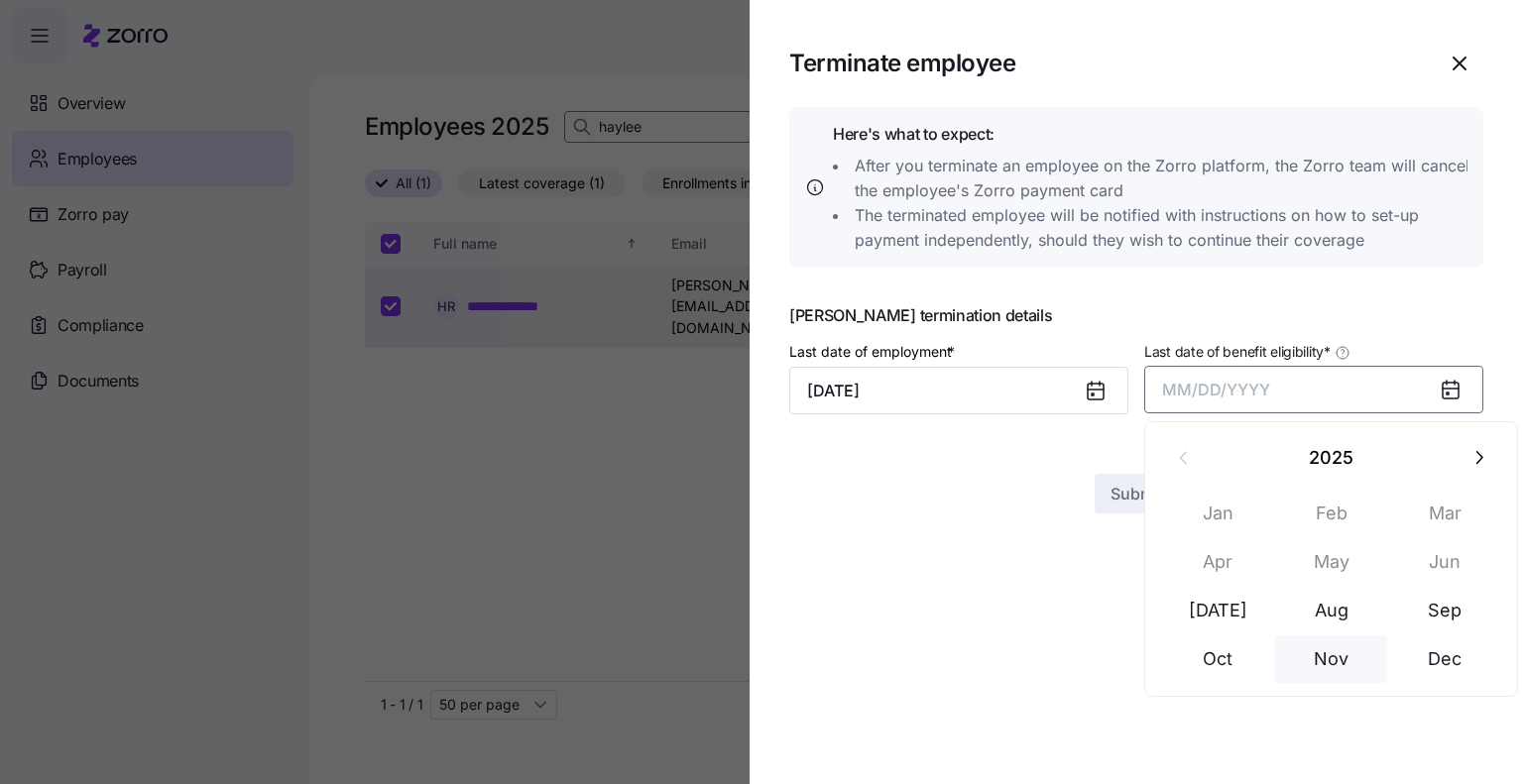 click on "Nov" at bounding box center (1332, 659) 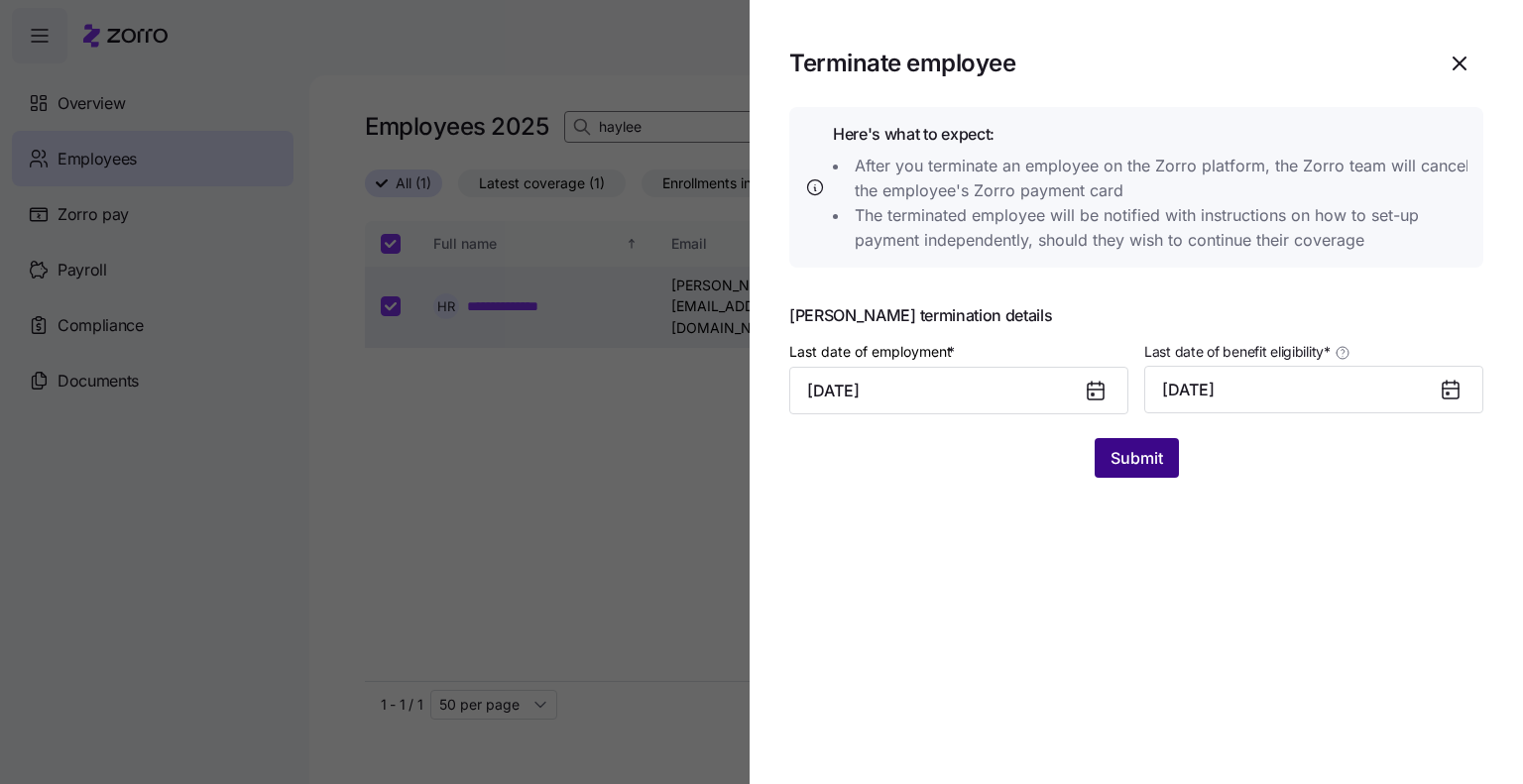 click on "Submit" at bounding box center (1136, 458) 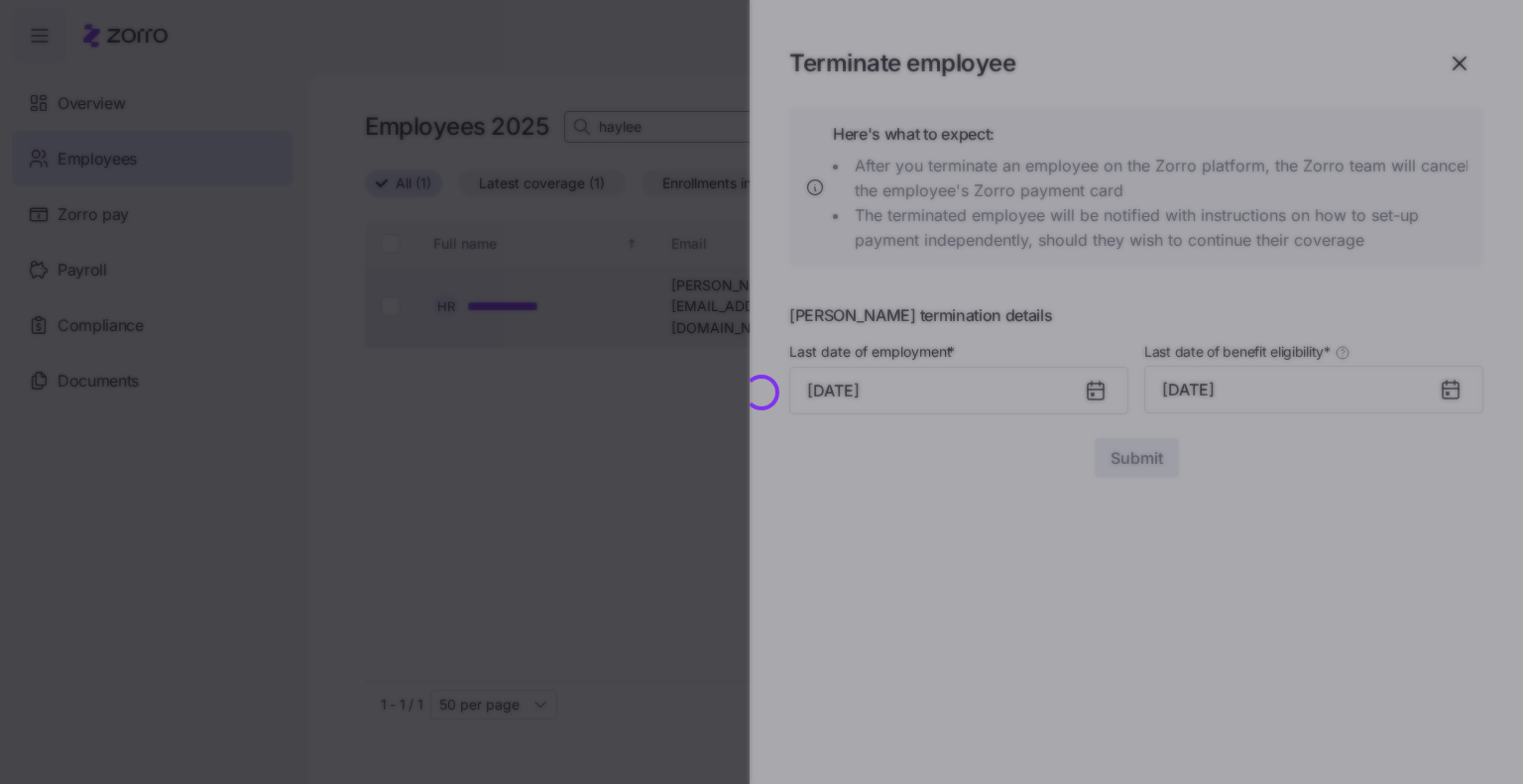 checkbox on "false" 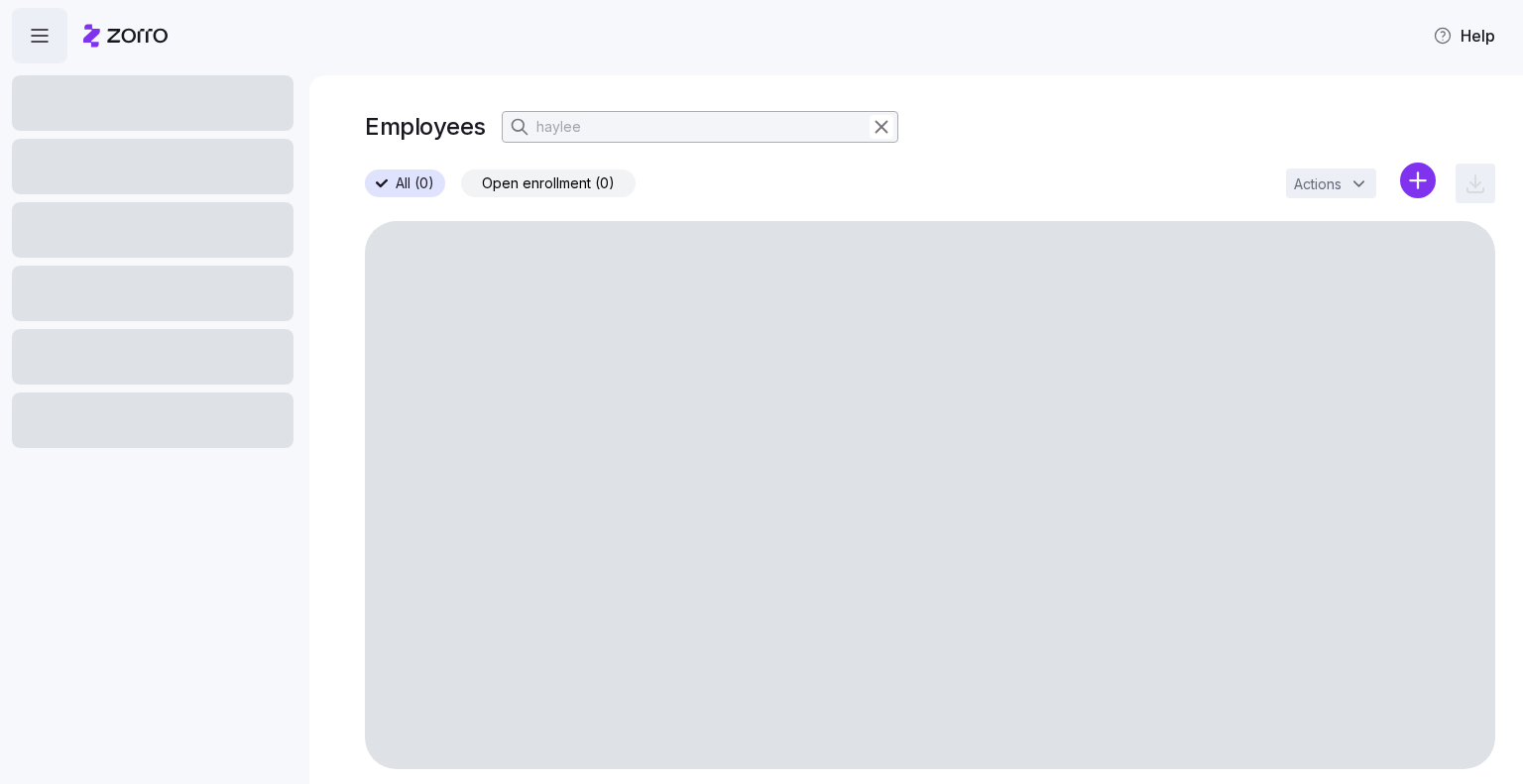 scroll, scrollTop: 0, scrollLeft: 0, axis: both 